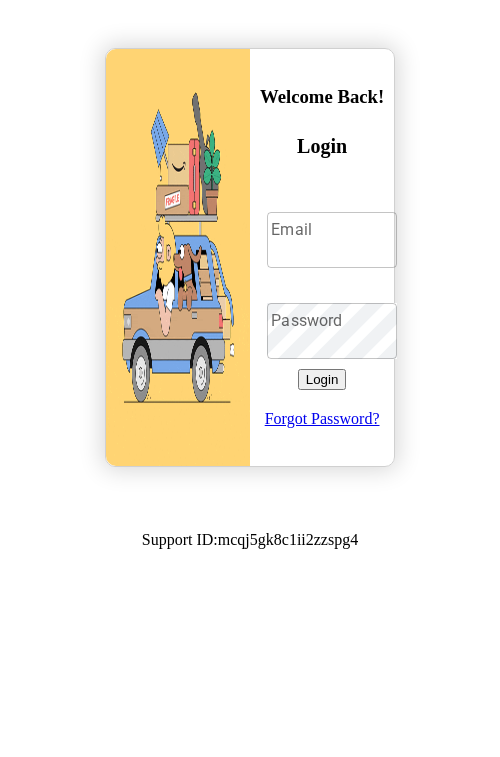 scroll, scrollTop: 0, scrollLeft: 0, axis: both 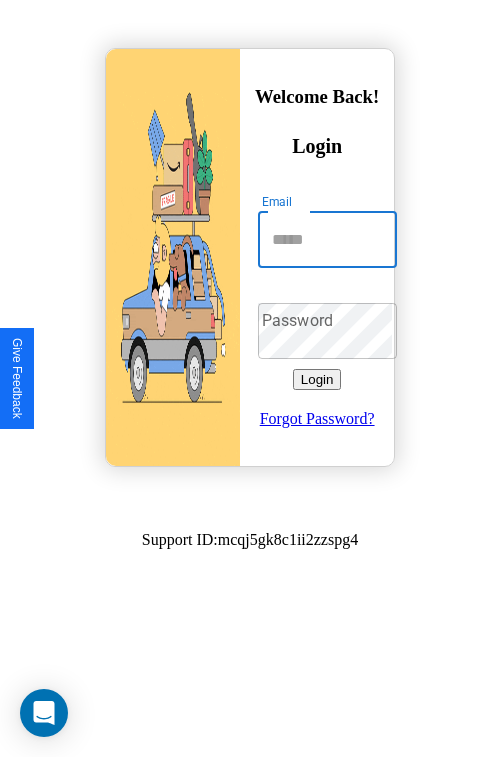 click on "Email" at bounding box center [327, 240] 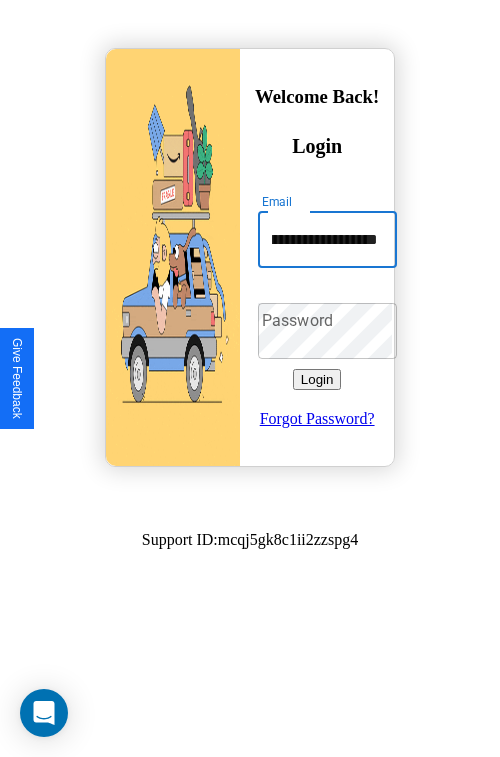 scroll, scrollTop: 0, scrollLeft: 72, axis: horizontal 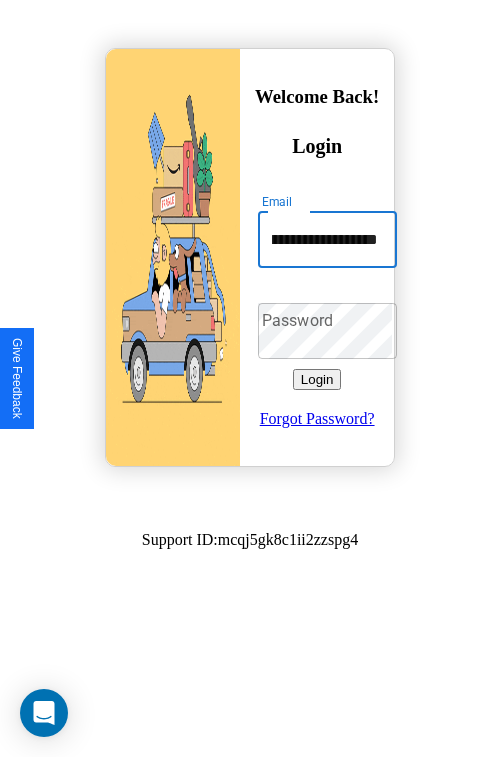 type on "**********" 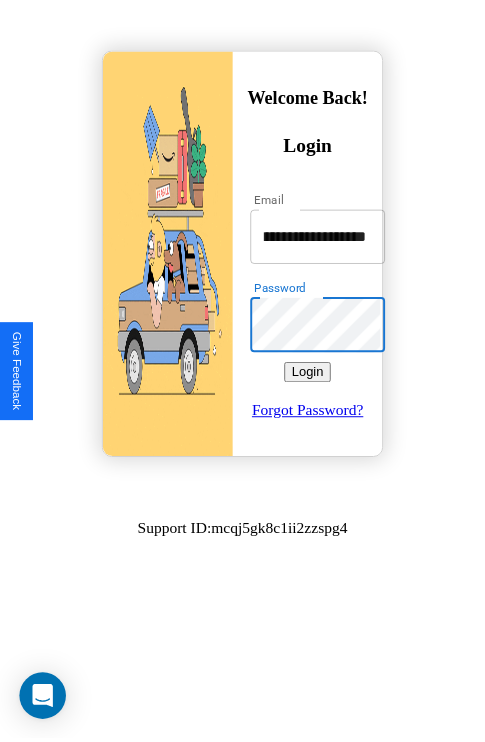 scroll, scrollTop: 0, scrollLeft: 0, axis: both 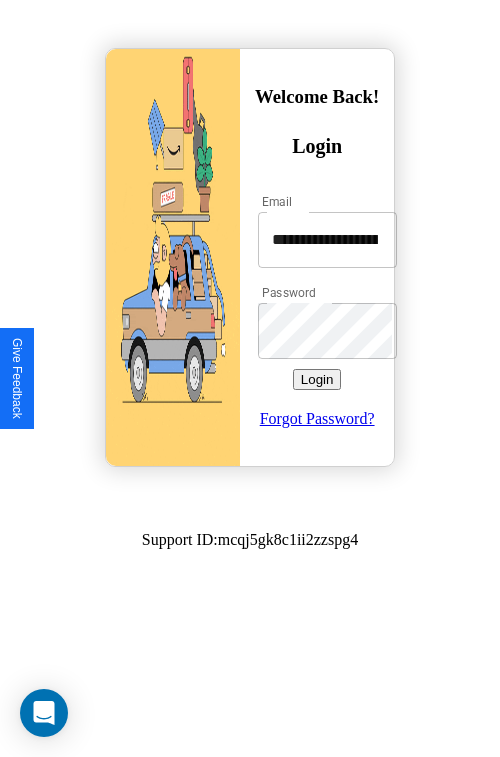click on "Login" at bounding box center (317, 379) 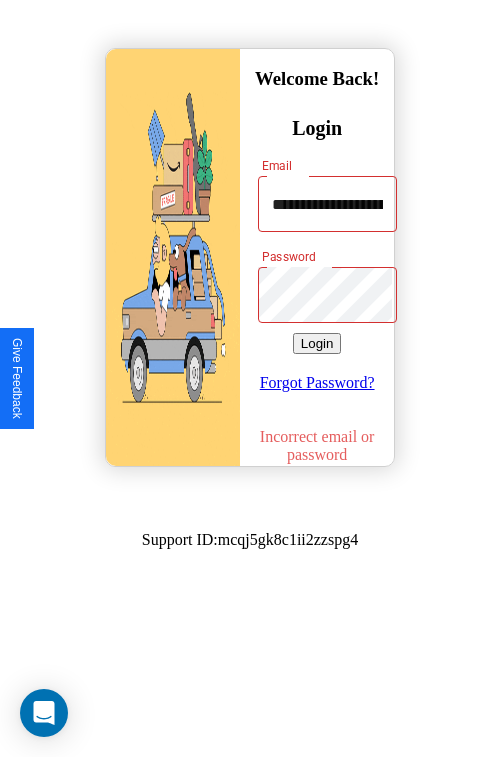 click on "Login" at bounding box center (317, 343) 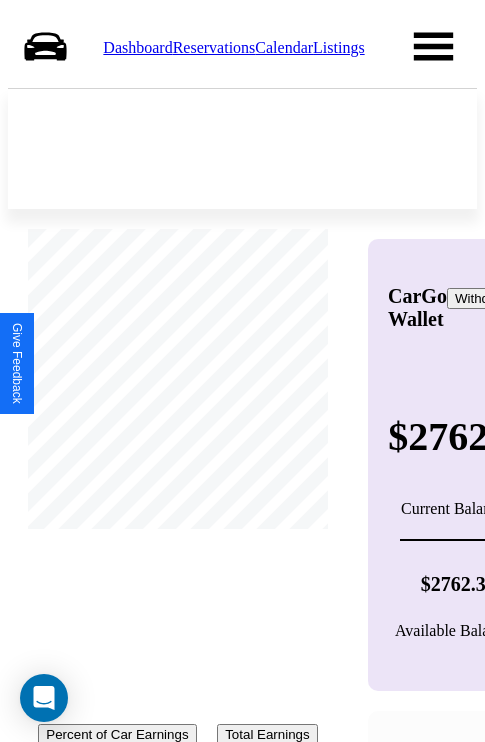 click on "Calendar" at bounding box center (284, 47) 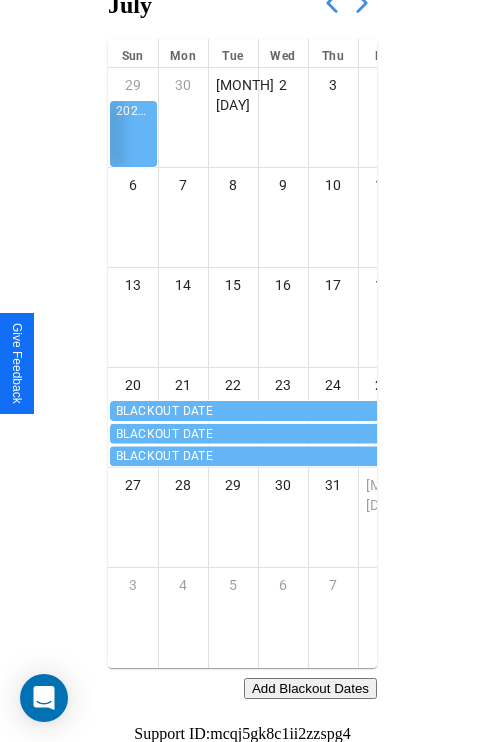 scroll, scrollTop: 242, scrollLeft: 0, axis: vertical 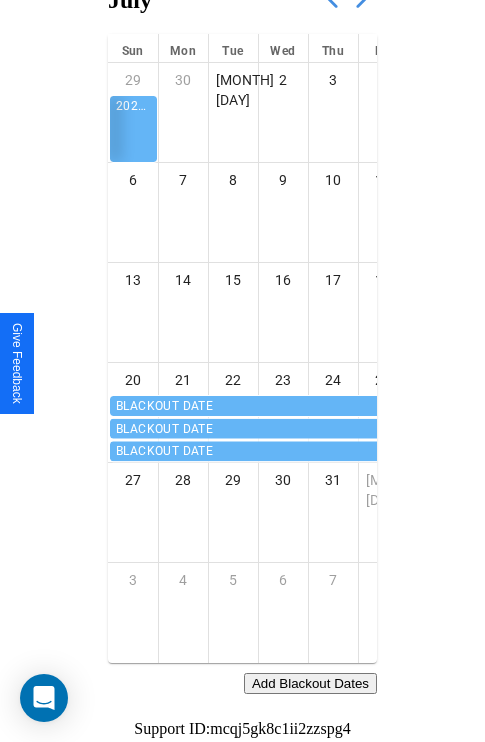 click on "Add Blackout Dates" at bounding box center (310, 683) 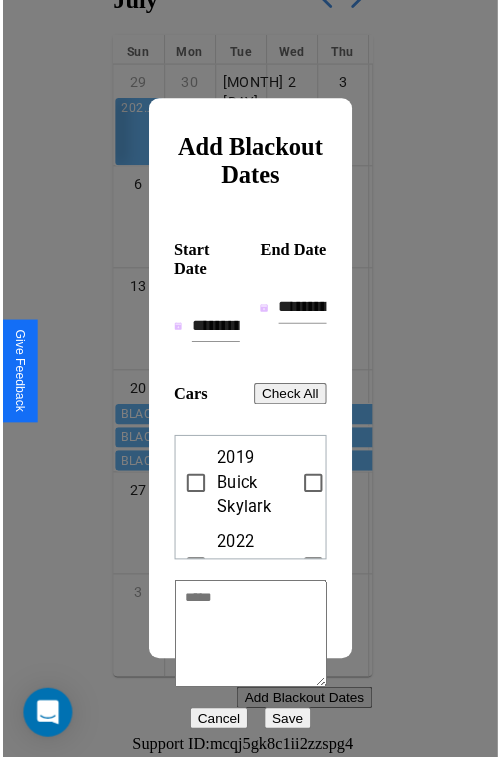 scroll, scrollTop: 227, scrollLeft: 0, axis: vertical 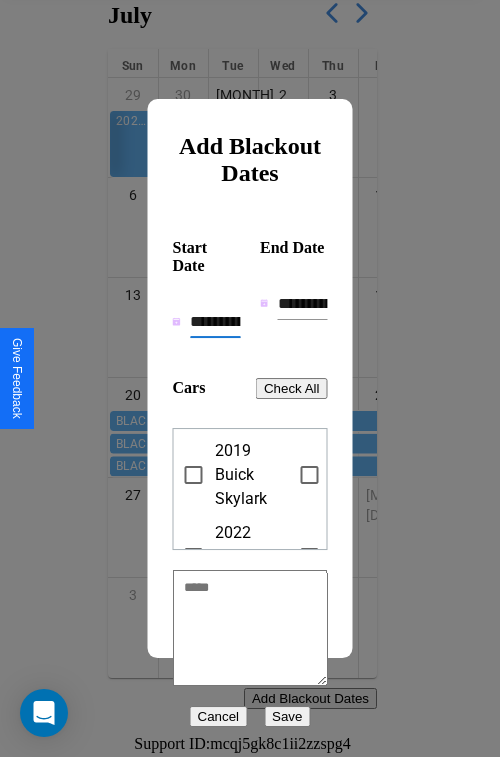 click on "**********" at bounding box center (215, 322) 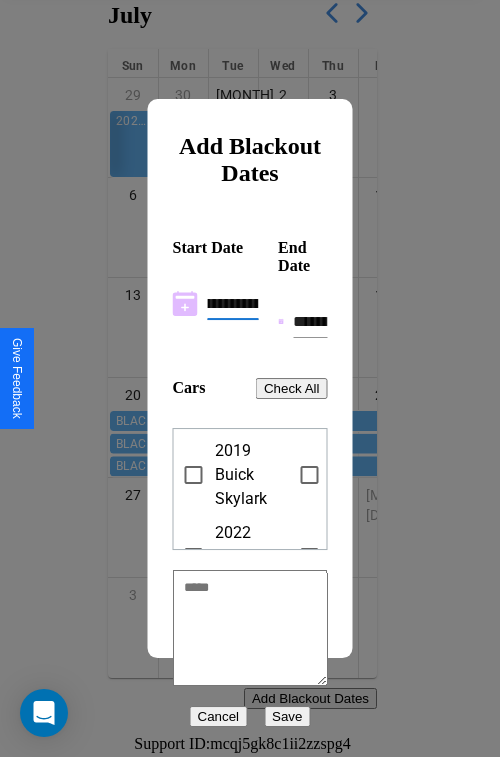 scroll, scrollTop: 0, scrollLeft: 37, axis: horizontal 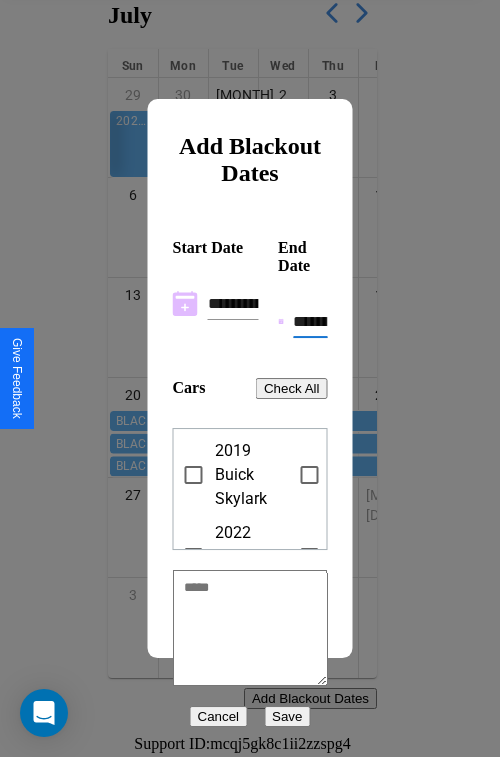 click on "**********" at bounding box center (310, 322) 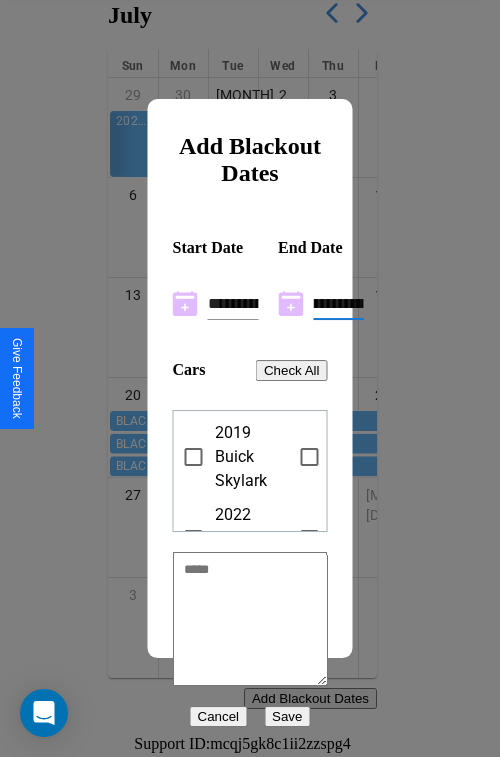 scroll, scrollTop: 0, scrollLeft: 37, axis: horizontal 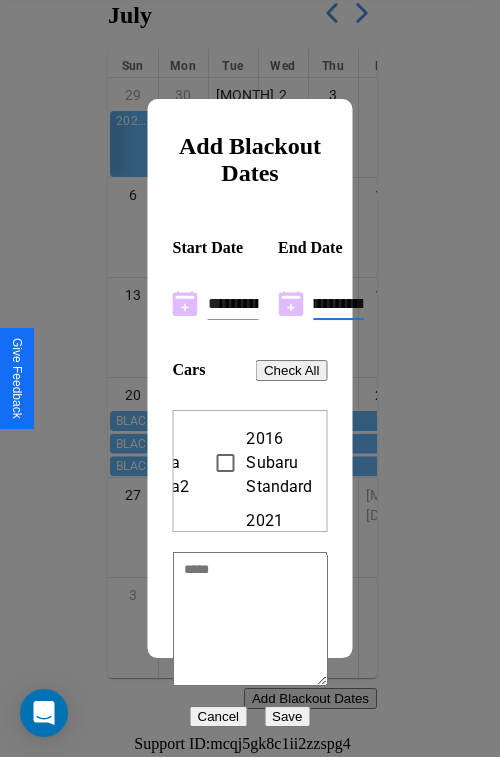 type on "**********" 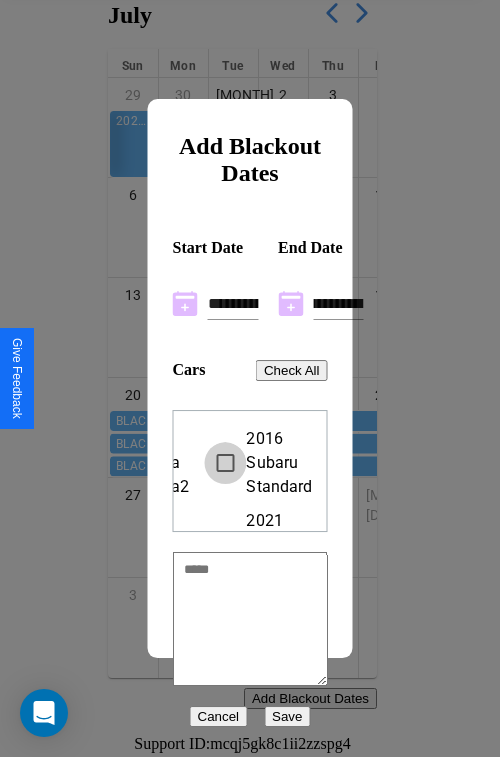 scroll, scrollTop: 0, scrollLeft: 0, axis: both 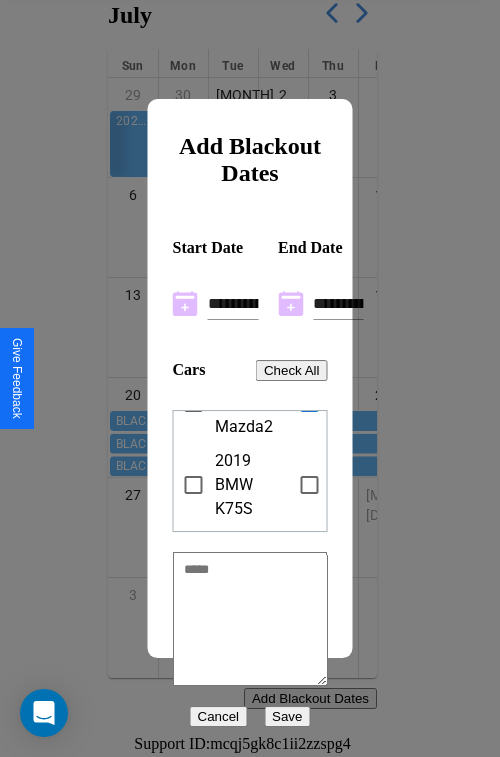 click on "Save" at bounding box center [287, 716] 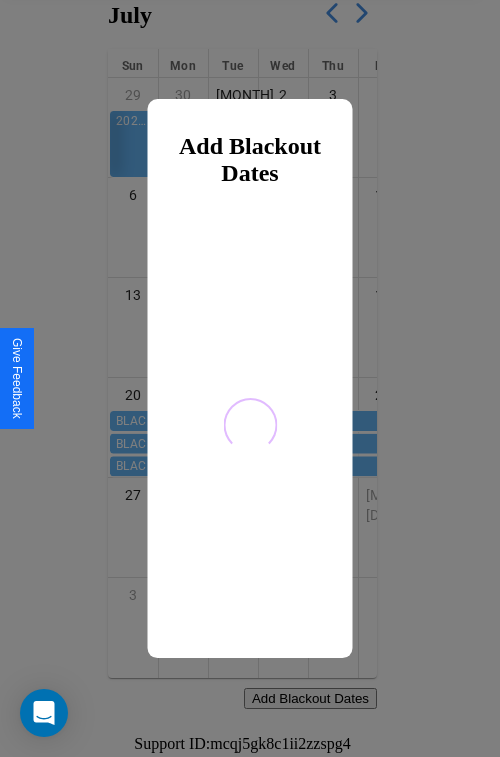 click at bounding box center (250, 378) 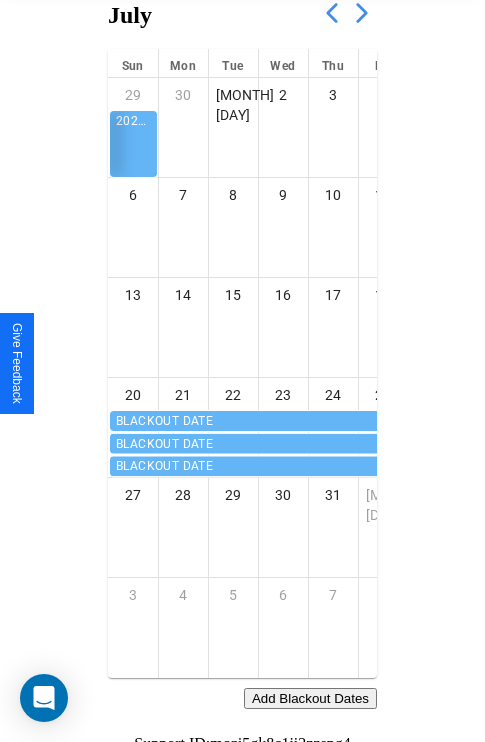 scroll, scrollTop: 0, scrollLeft: 0, axis: both 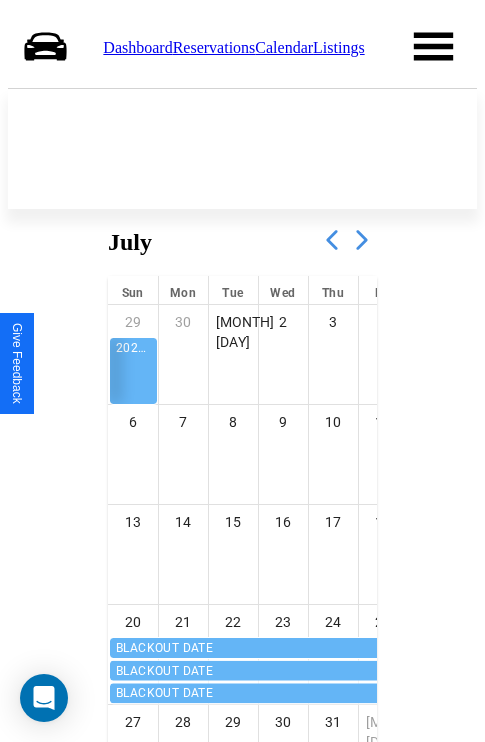 click on "Dashboard" at bounding box center [137, 47] 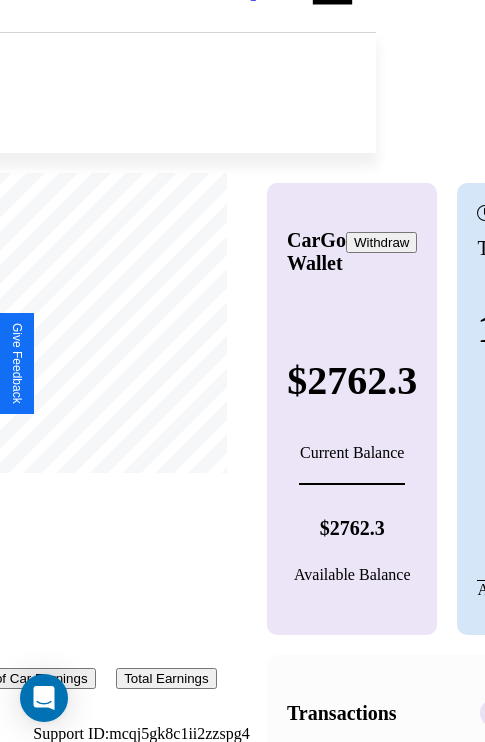 scroll, scrollTop: 151, scrollLeft: 273, axis: both 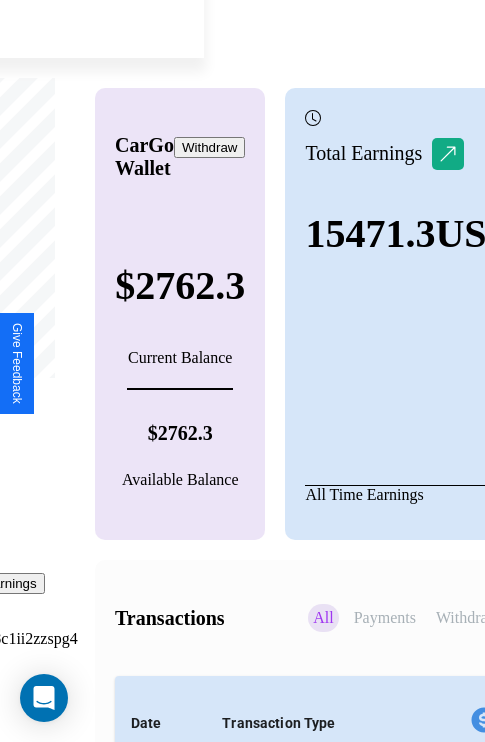 click on "Bank Info" at bounding box center [499, 939] 